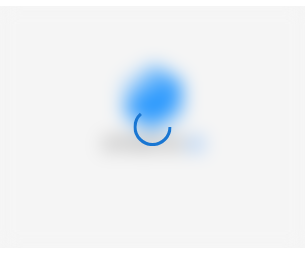 scroll, scrollTop: 0, scrollLeft: 0, axis: both 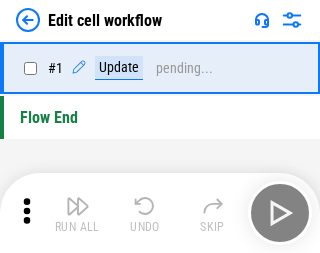 click at bounding box center (78, 206) 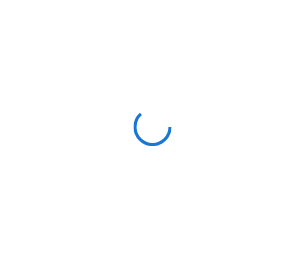 scroll, scrollTop: 0, scrollLeft: 0, axis: both 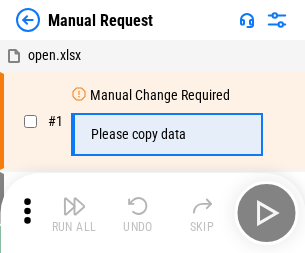 click at bounding box center [74, 206] 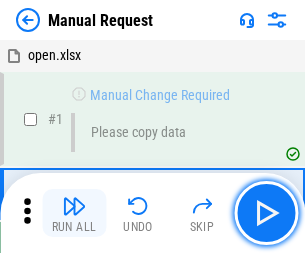 scroll, scrollTop: 68, scrollLeft: 0, axis: vertical 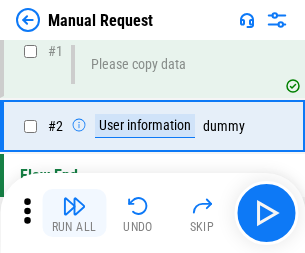 click at bounding box center [74, 206] 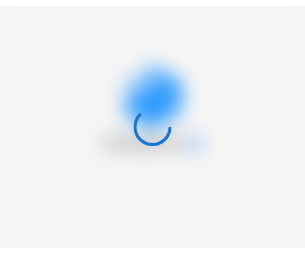 scroll, scrollTop: 0, scrollLeft: 0, axis: both 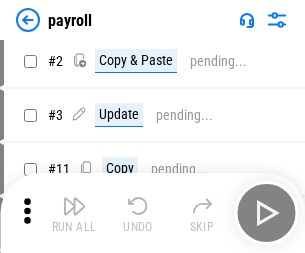 click at bounding box center (74, 206) 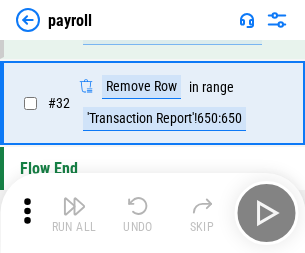 scroll, scrollTop: 247, scrollLeft: 0, axis: vertical 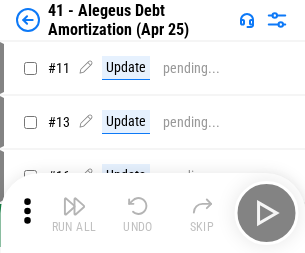 click at bounding box center (74, 206) 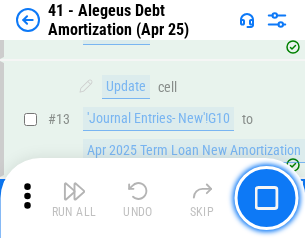 scroll, scrollTop: 247, scrollLeft: 0, axis: vertical 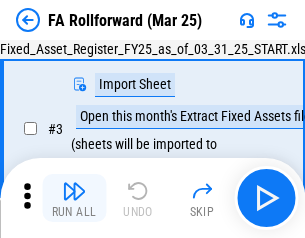 click at bounding box center [74, 191] 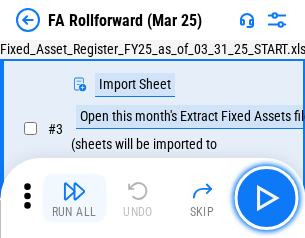 scroll, scrollTop: 184, scrollLeft: 0, axis: vertical 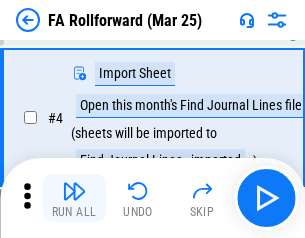 click at bounding box center [74, 191] 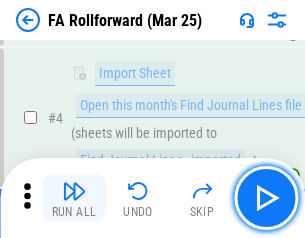 scroll, scrollTop: 313, scrollLeft: 0, axis: vertical 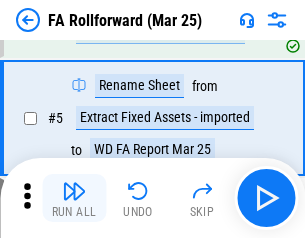 click at bounding box center [74, 191] 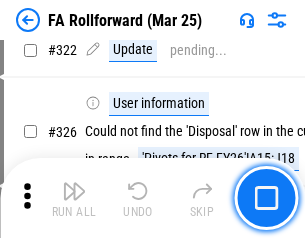 scroll, scrollTop: 9517, scrollLeft: 0, axis: vertical 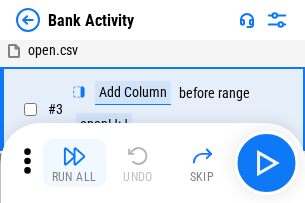 click at bounding box center (74, 156) 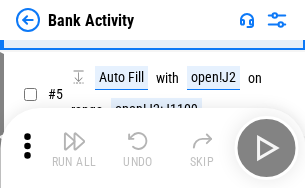 scroll, scrollTop: 106, scrollLeft: 0, axis: vertical 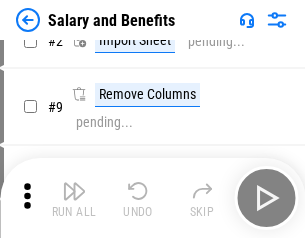 click at bounding box center [74, 191] 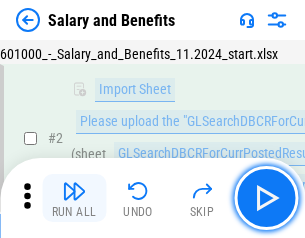 scroll, scrollTop: 145, scrollLeft: 0, axis: vertical 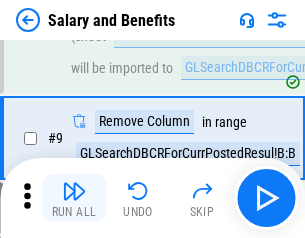 click at bounding box center (74, 191) 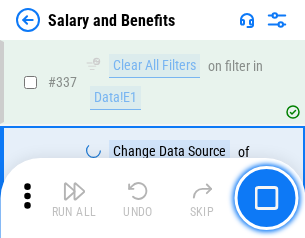 scroll, scrollTop: 9364, scrollLeft: 0, axis: vertical 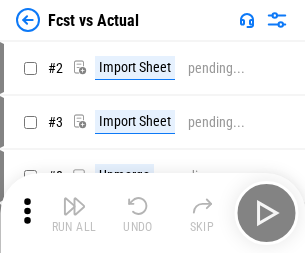 click at bounding box center (74, 206) 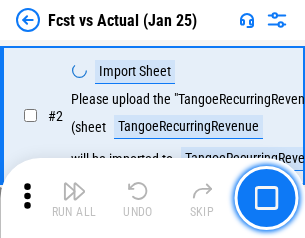 scroll, scrollTop: 187, scrollLeft: 0, axis: vertical 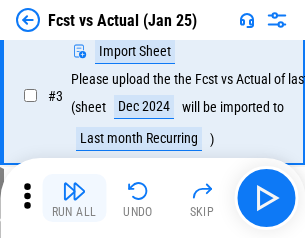 click at bounding box center (74, 191) 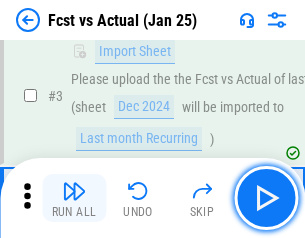 scroll, scrollTop: 300, scrollLeft: 0, axis: vertical 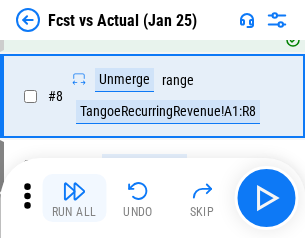 click at bounding box center (74, 191) 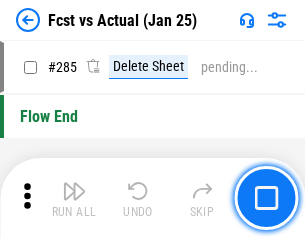 scroll, scrollTop: 9465, scrollLeft: 0, axis: vertical 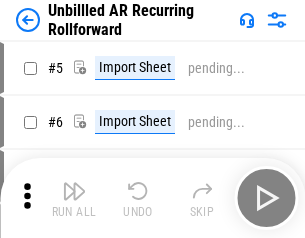 click at bounding box center (74, 191) 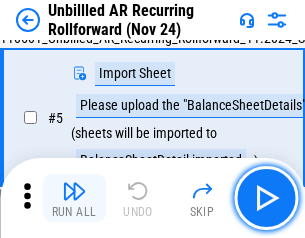 scroll, scrollTop: 188, scrollLeft: 0, axis: vertical 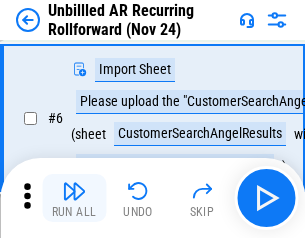 click at bounding box center [74, 191] 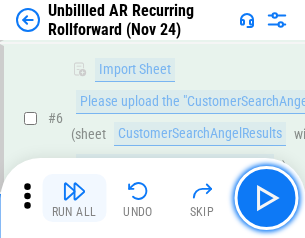 scroll, scrollTop: 322, scrollLeft: 0, axis: vertical 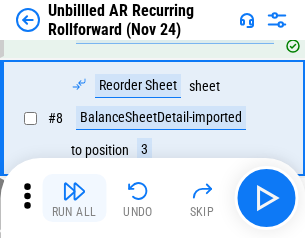 click at bounding box center [74, 191] 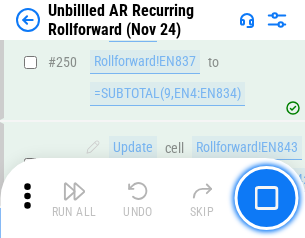 scroll, scrollTop: 6793, scrollLeft: 0, axis: vertical 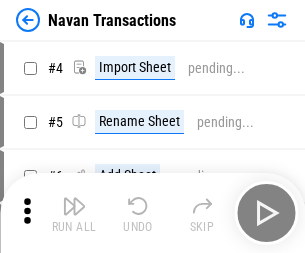 click at bounding box center (74, 206) 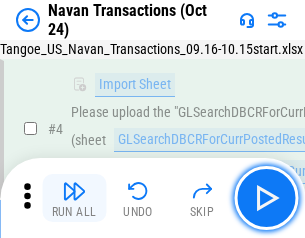 scroll, scrollTop: 172, scrollLeft: 0, axis: vertical 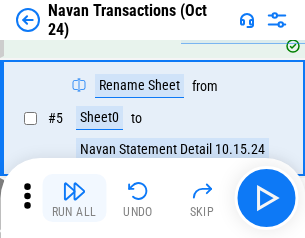 click at bounding box center [74, 191] 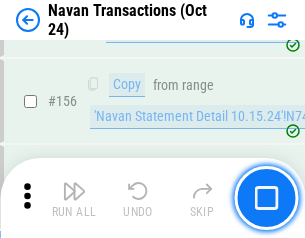 scroll, scrollTop: 6484, scrollLeft: 0, axis: vertical 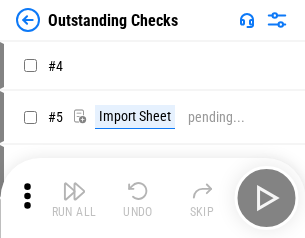 click at bounding box center (74, 191) 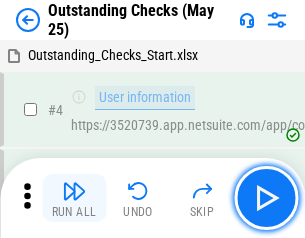 scroll, scrollTop: 209, scrollLeft: 0, axis: vertical 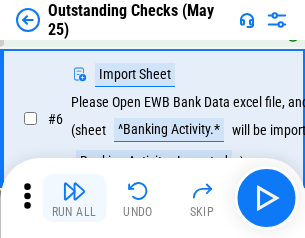 click at bounding box center (74, 191) 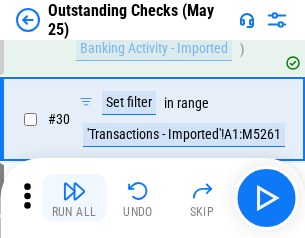 click at bounding box center (74, 191) 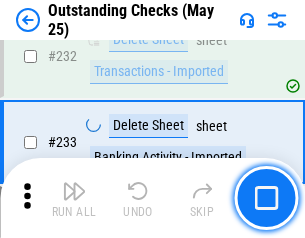 scroll, scrollTop: 6073, scrollLeft: 0, axis: vertical 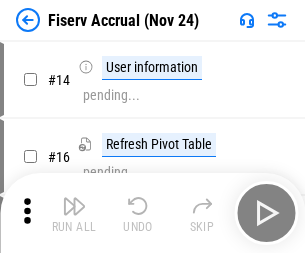 click at bounding box center [74, 206] 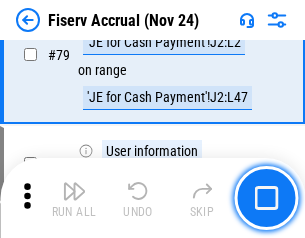 scroll, scrollTop: 2628, scrollLeft: 0, axis: vertical 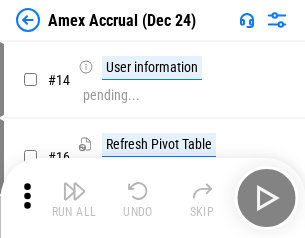 click at bounding box center [74, 191] 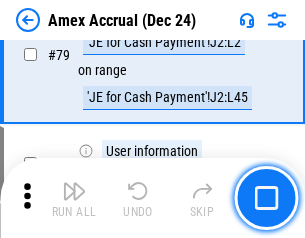 scroll, scrollTop: 2596, scrollLeft: 0, axis: vertical 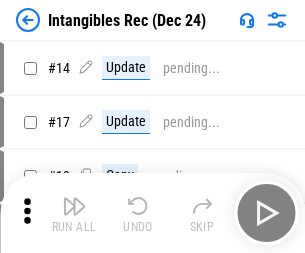 click at bounding box center [74, 206] 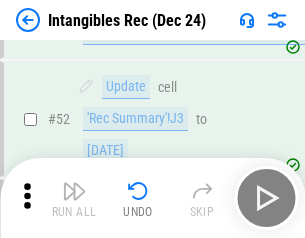scroll, scrollTop: 779, scrollLeft: 0, axis: vertical 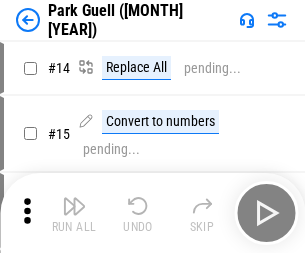 click at bounding box center [74, 206] 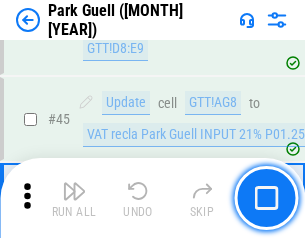 scroll, scrollTop: 2501, scrollLeft: 0, axis: vertical 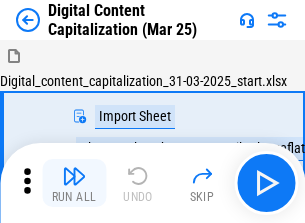 click at bounding box center (74, 176) 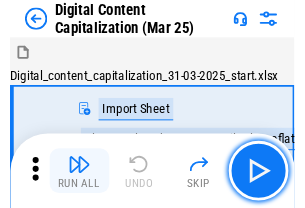 scroll, scrollTop: 187, scrollLeft: 0, axis: vertical 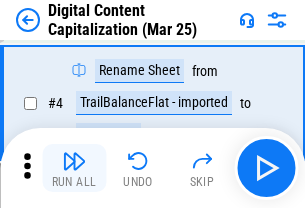 click at bounding box center (74, 161) 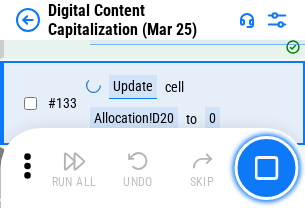 scroll, scrollTop: 2121, scrollLeft: 0, axis: vertical 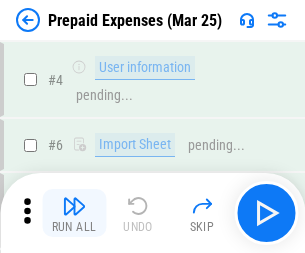 click at bounding box center [74, 206] 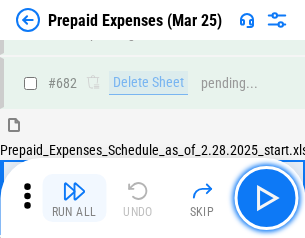 scroll, scrollTop: 5499, scrollLeft: 0, axis: vertical 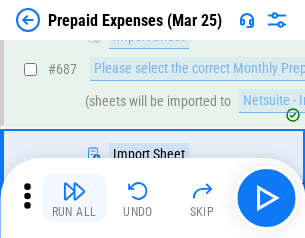click at bounding box center (74, 191) 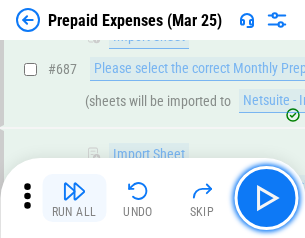 scroll, scrollTop: 5601, scrollLeft: 0, axis: vertical 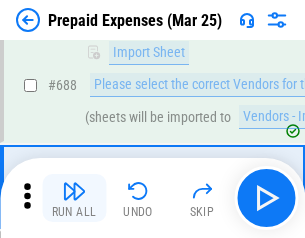 click at bounding box center [74, 191] 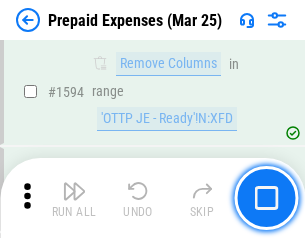 scroll, scrollTop: 19472, scrollLeft: 0, axis: vertical 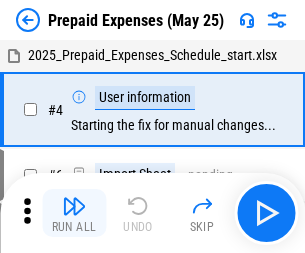 click at bounding box center [74, 206] 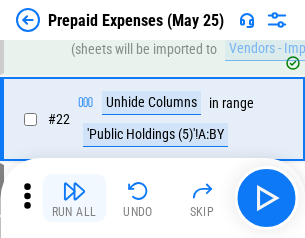 click at bounding box center [74, 191] 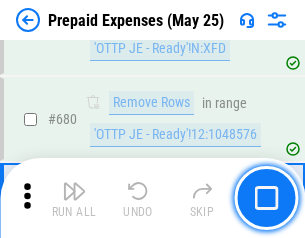 scroll, scrollTop: 6964, scrollLeft: 0, axis: vertical 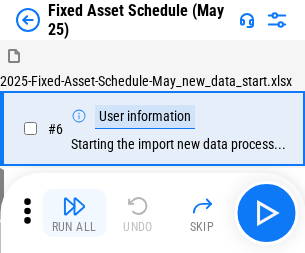 click at bounding box center [74, 206] 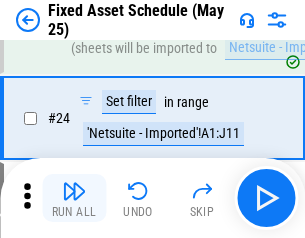 click at bounding box center (74, 191) 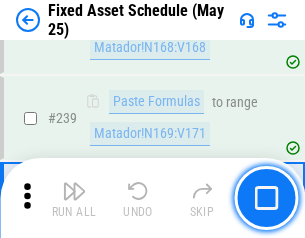 scroll, scrollTop: 6195, scrollLeft: 0, axis: vertical 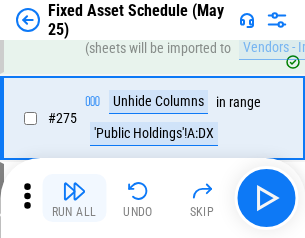 click at bounding box center (74, 191) 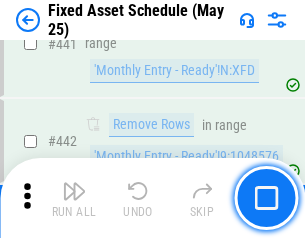 scroll, scrollTop: 8940, scrollLeft: 0, axis: vertical 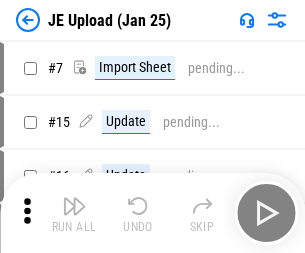 click at bounding box center [74, 206] 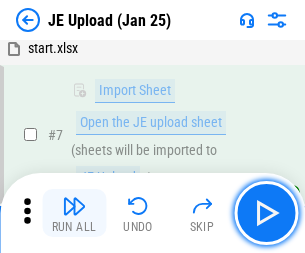 scroll, scrollTop: 145, scrollLeft: 0, axis: vertical 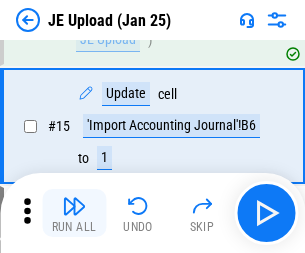 click at bounding box center (74, 206) 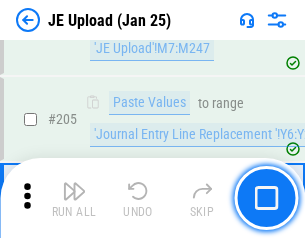 scroll, scrollTop: 4826, scrollLeft: 0, axis: vertical 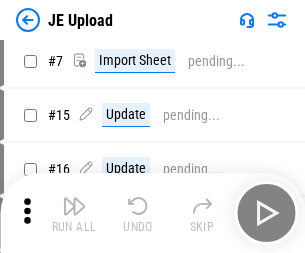 click at bounding box center (74, 206) 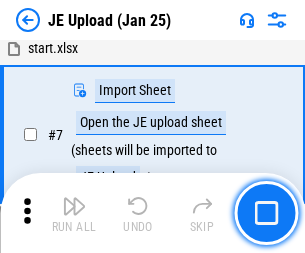 scroll, scrollTop: 145, scrollLeft: 0, axis: vertical 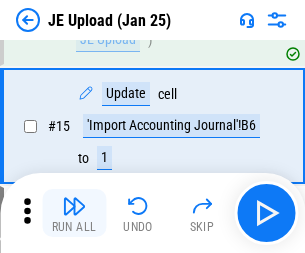 click at bounding box center (74, 206) 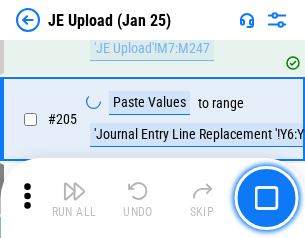 scroll, scrollTop: 4826, scrollLeft: 0, axis: vertical 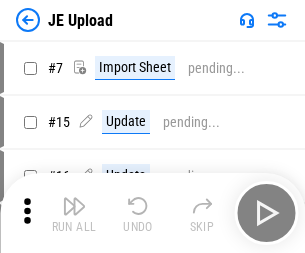 click at bounding box center [74, 206] 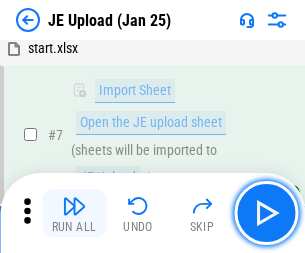 scroll, scrollTop: 145, scrollLeft: 0, axis: vertical 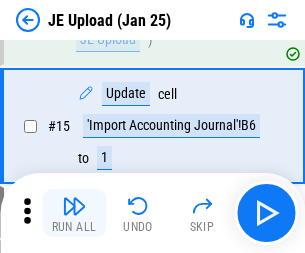 click at bounding box center (74, 206) 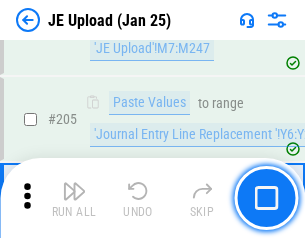 scroll, scrollTop: 4826, scrollLeft: 0, axis: vertical 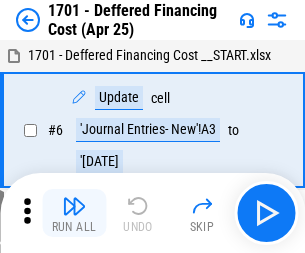 click at bounding box center [74, 206] 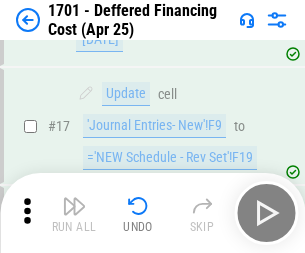 scroll, scrollTop: 240, scrollLeft: 0, axis: vertical 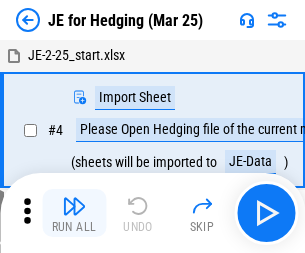 click at bounding box center (74, 206) 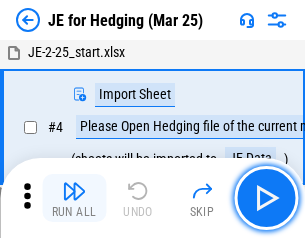 scroll, scrollTop: 113, scrollLeft: 0, axis: vertical 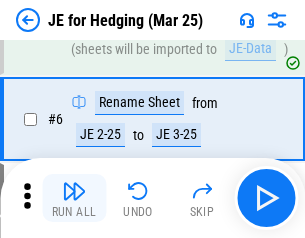 click at bounding box center (74, 191) 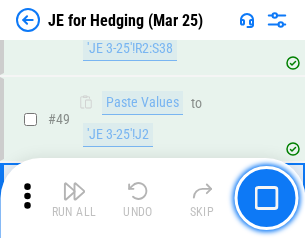 scroll, scrollTop: 1295, scrollLeft: 0, axis: vertical 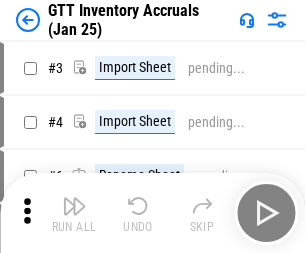 click at bounding box center (74, 206) 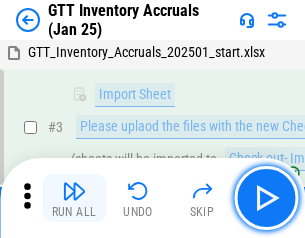 scroll, scrollTop: 129, scrollLeft: 0, axis: vertical 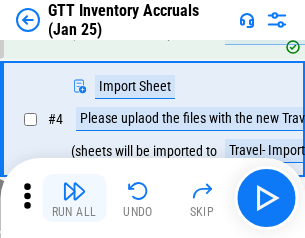 click at bounding box center (74, 191) 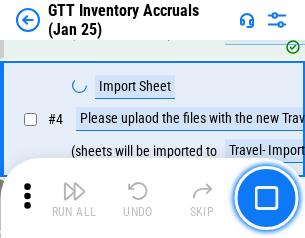 scroll, scrollTop: 231, scrollLeft: 0, axis: vertical 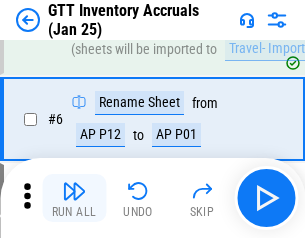 click at bounding box center [74, 191] 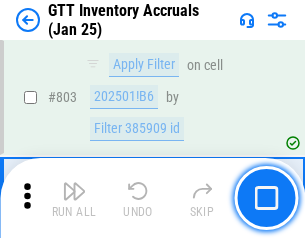 scroll, scrollTop: 15180, scrollLeft: 0, axis: vertical 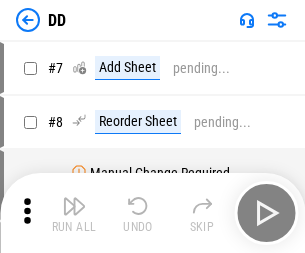 click at bounding box center (74, 206) 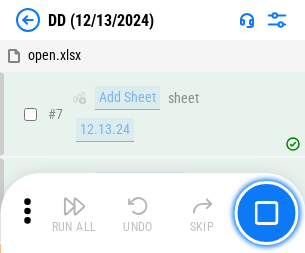 scroll, scrollTop: 193, scrollLeft: 0, axis: vertical 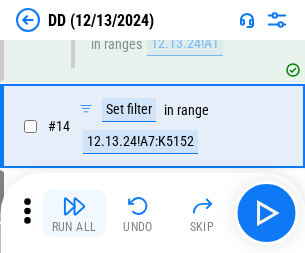 click at bounding box center [74, 206] 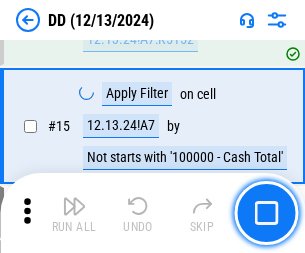 scroll, scrollTop: 514, scrollLeft: 0, axis: vertical 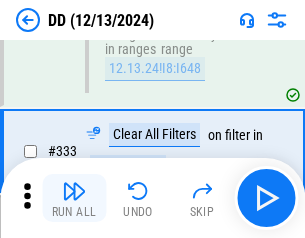 click at bounding box center (74, 191) 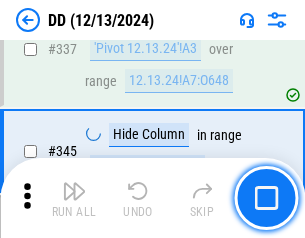 scroll, scrollTop: 9572, scrollLeft: 0, axis: vertical 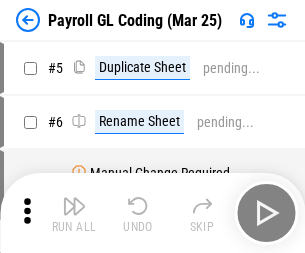 click at bounding box center (74, 206) 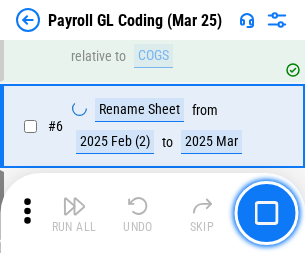 scroll, scrollTop: 240, scrollLeft: 0, axis: vertical 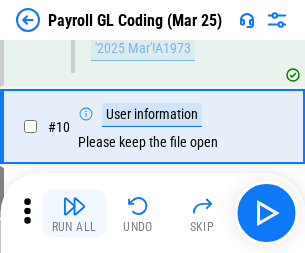 click at bounding box center [74, 206] 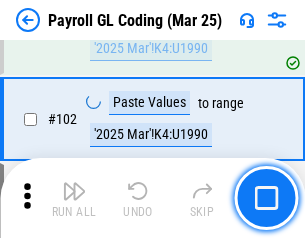 scroll, scrollTop: 4692, scrollLeft: 0, axis: vertical 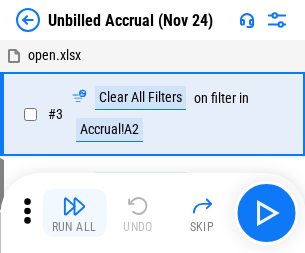 click at bounding box center [74, 206] 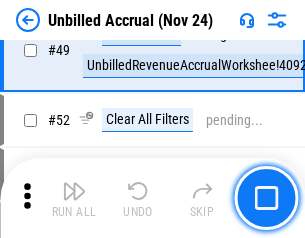 scroll, scrollTop: 1814, scrollLeft: 0, axis: vertical 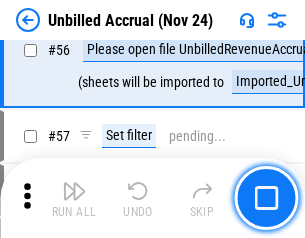 click at bounding box center [74, 191] 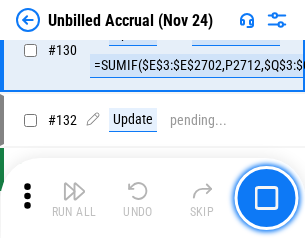 scroll, scrollTop: 5957, scrollLeft: 0, axis: vertical 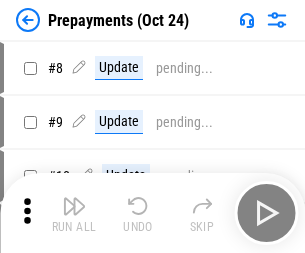 click at bounding box center [74, 206] 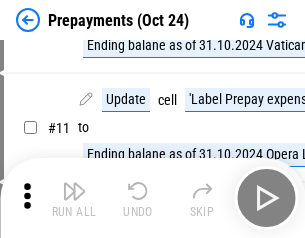 scroll, scrollTop: 125, scrollLeft: 0, axis: vertical 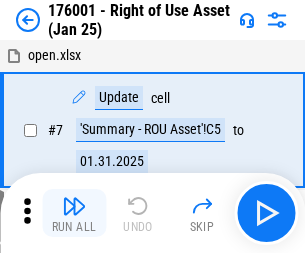 click at bounding box center (74, 206) 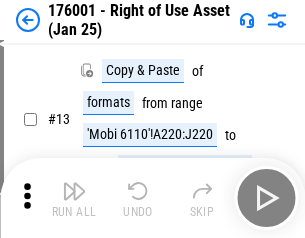 scroll, scrollTop: 129, scrollLeft: 0, axis: vertical 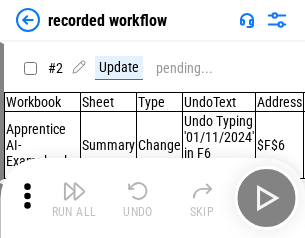 click at bounding box center [74, 191] 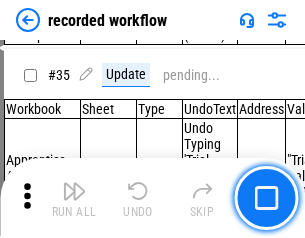 scroll, scrollTop: 6251, scrollLeft: 0, axis: vertical 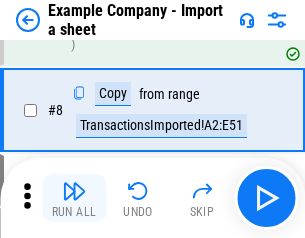 click at bounding box center [74, 191] 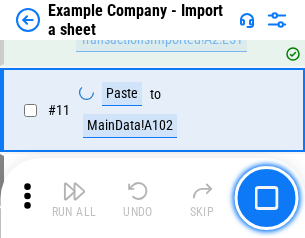scroll, scrollTop: 442, scrollLeft: 0, axis: vertical 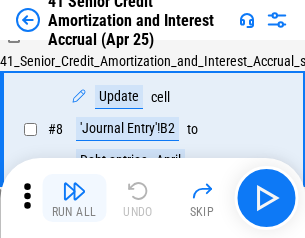click at bounding box center [74, 191] 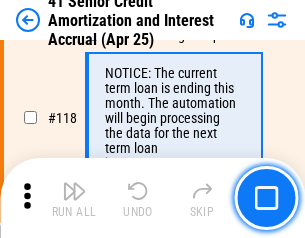 scroll, scrollTop: 1887, scrollLeft: 0, axis: vertical 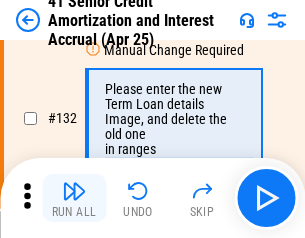 click at bounding box center [74, 191] 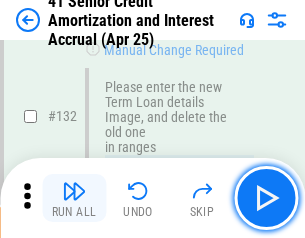 scroll, scrollTop: 2090, scrollLeft: 0, axis: vertical 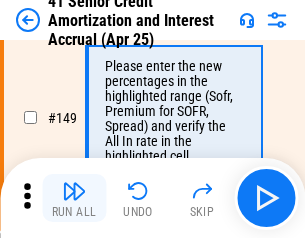 click at bounding box center [74, 191] 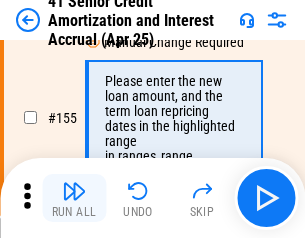 click at bounding box center (74, 191) 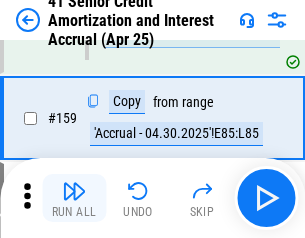 click at bounding box center [74, 191] 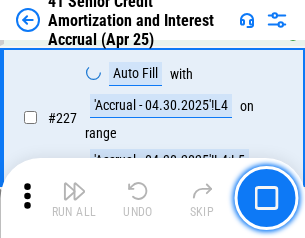 scroll, scrollTop: 4479, scrollLeft: 0, axis: vertical 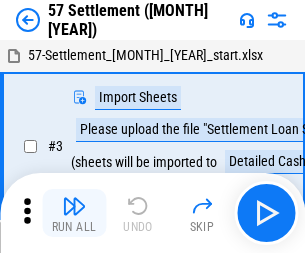 click at bounding box center (74, 206) 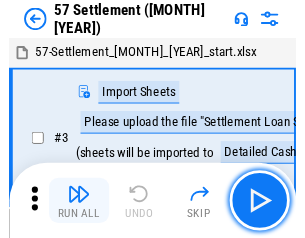 scroll, scrollTop: 19, scrollLeft: 0, axis: vertical 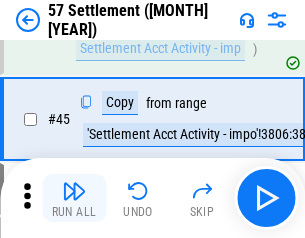 click at bounding box center [74, 191] 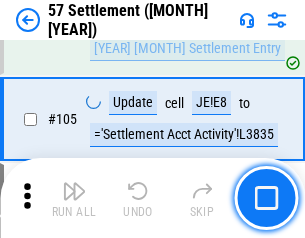 scroll, scrollTop: 1263, scrollLeft: 0, axis: vertical 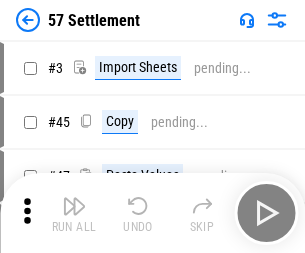 click at bounding box center [74, 206] 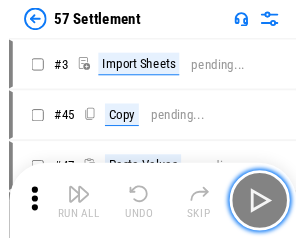 scroll, scrollTop: 19, scrollLeft: 0, axis: vertical 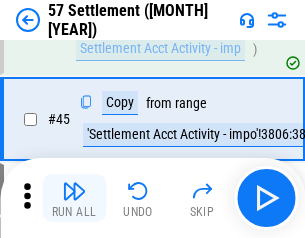 click at bounding box center (74, 191) 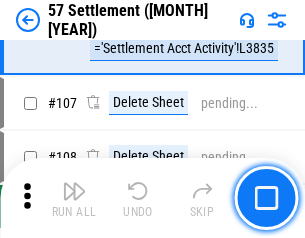 scroll, scrollTop: 1263, scrollLeft: 0, axis: vertical 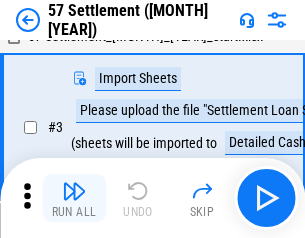 click at bounding box center (74, 191) 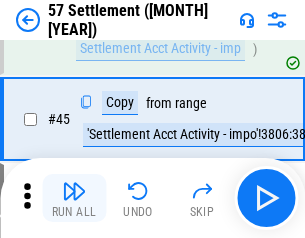 click at bounding box center [74, 191] 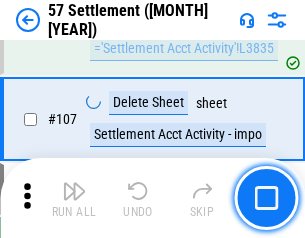 scroll, scrollTop: 1263, scrollLeft: 0, axis: vertical 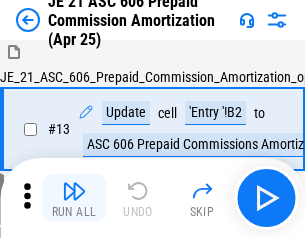 click at bounding box center [74, 191] 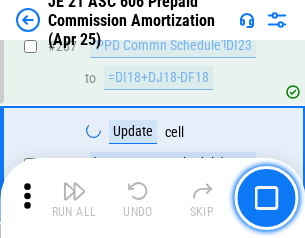scroll, scrollTop: 3680, scrollLeft: 0, axis: vertical 